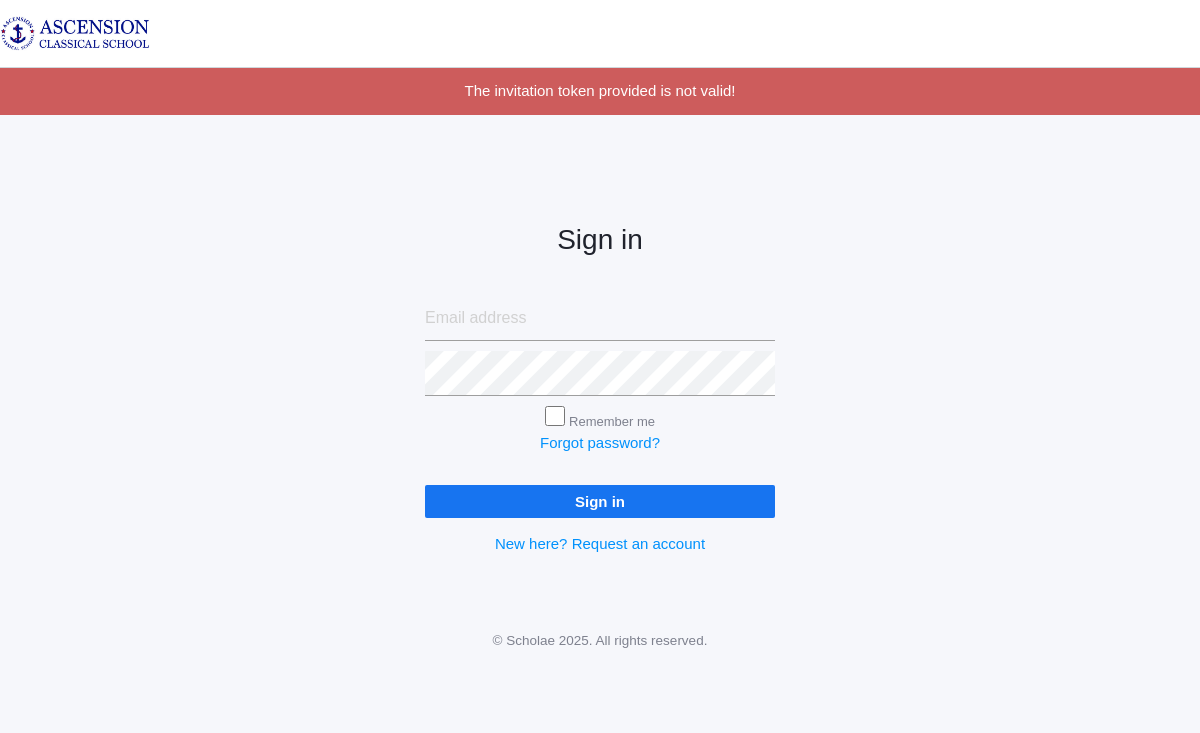 scroll, scrollTop: 0, scrollLeft: 0, axis: both 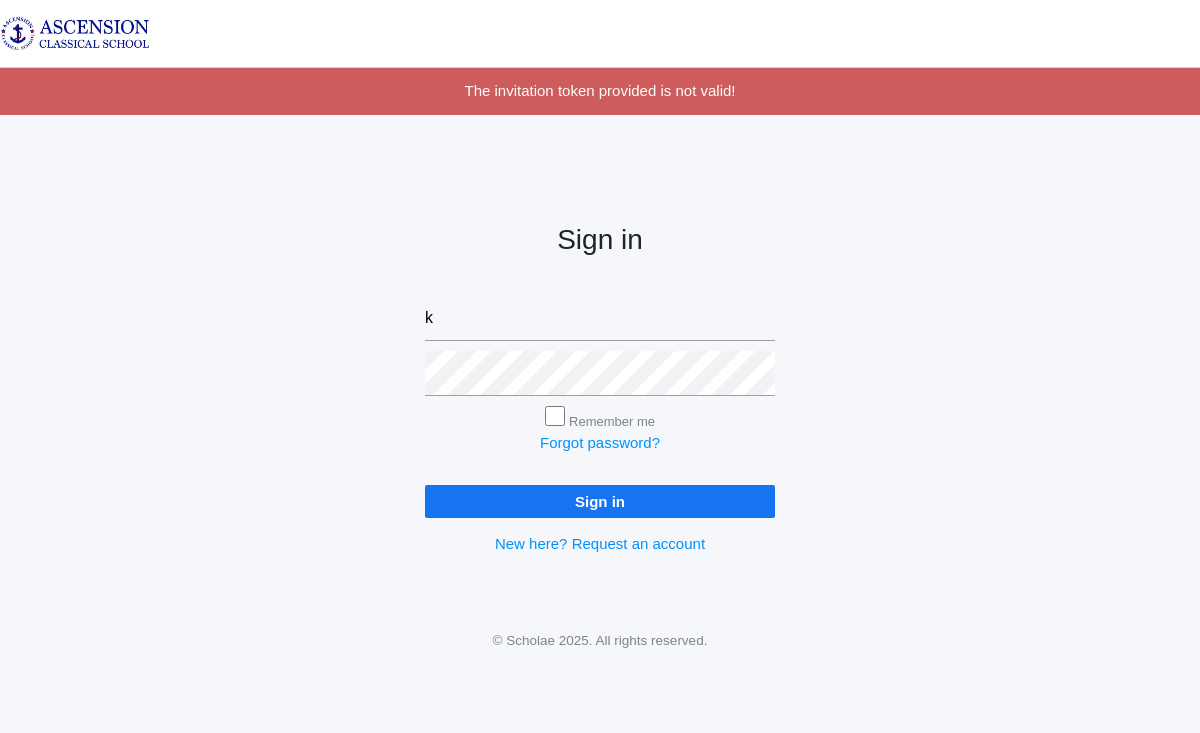 type on "[EMAIL]" 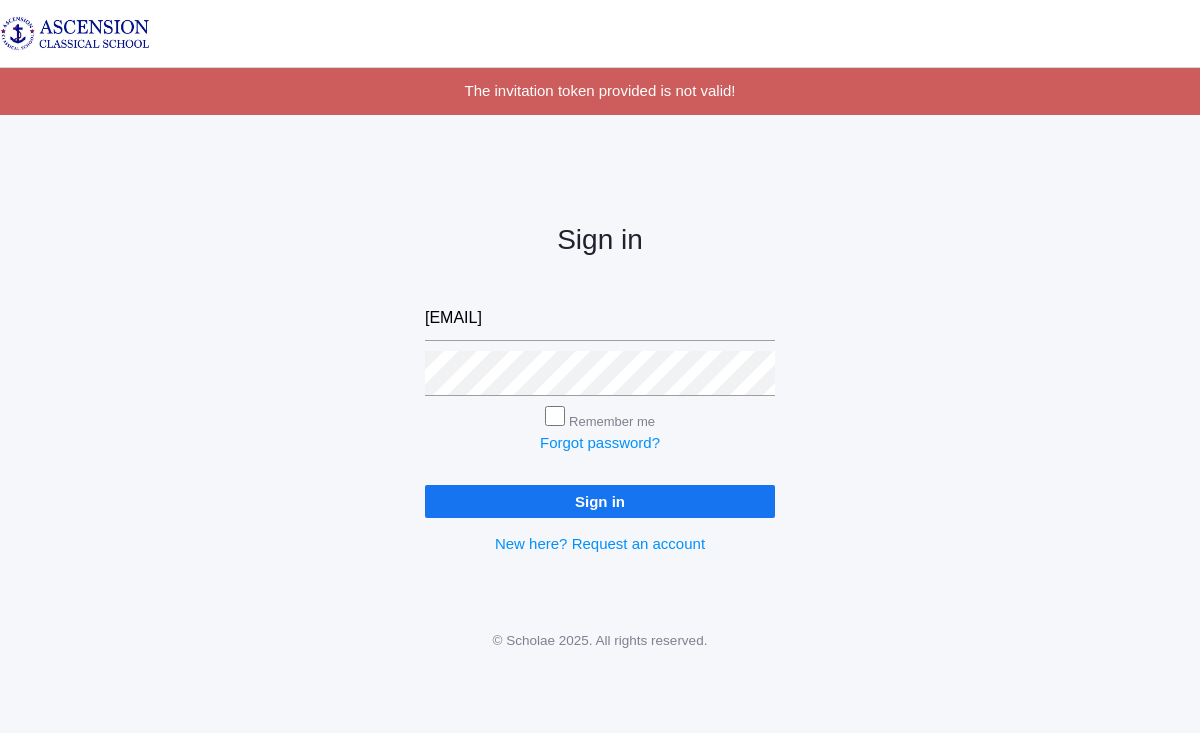 click on "Remember me" at bounding box center (555, 416) 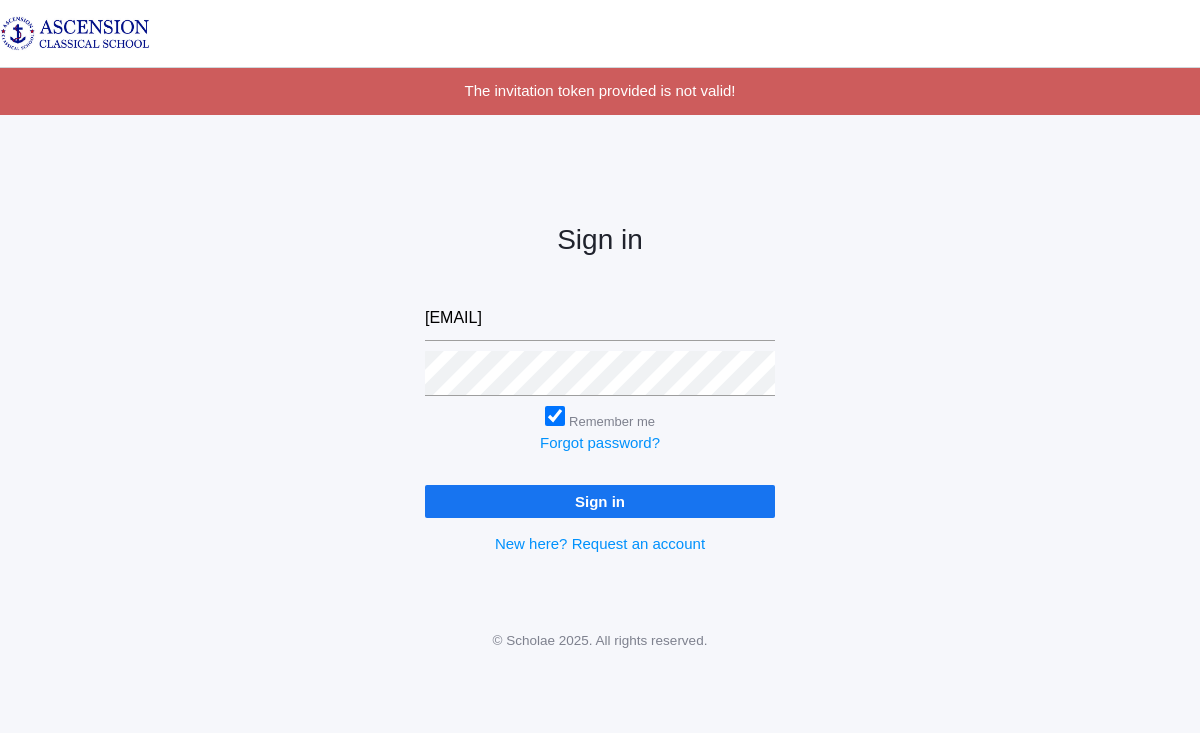 click on "Sign in" at bounding box center (600, 501) 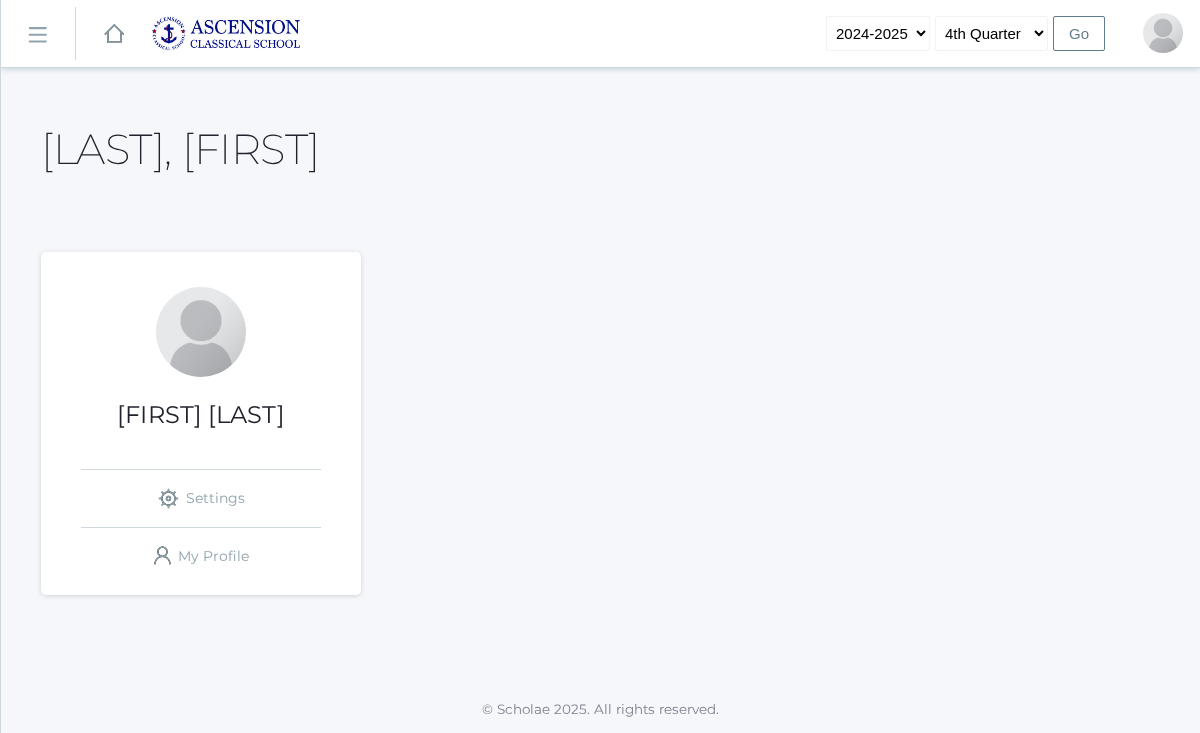 scroll, scrollTop: 0, scrollLeft: 0, axis: both 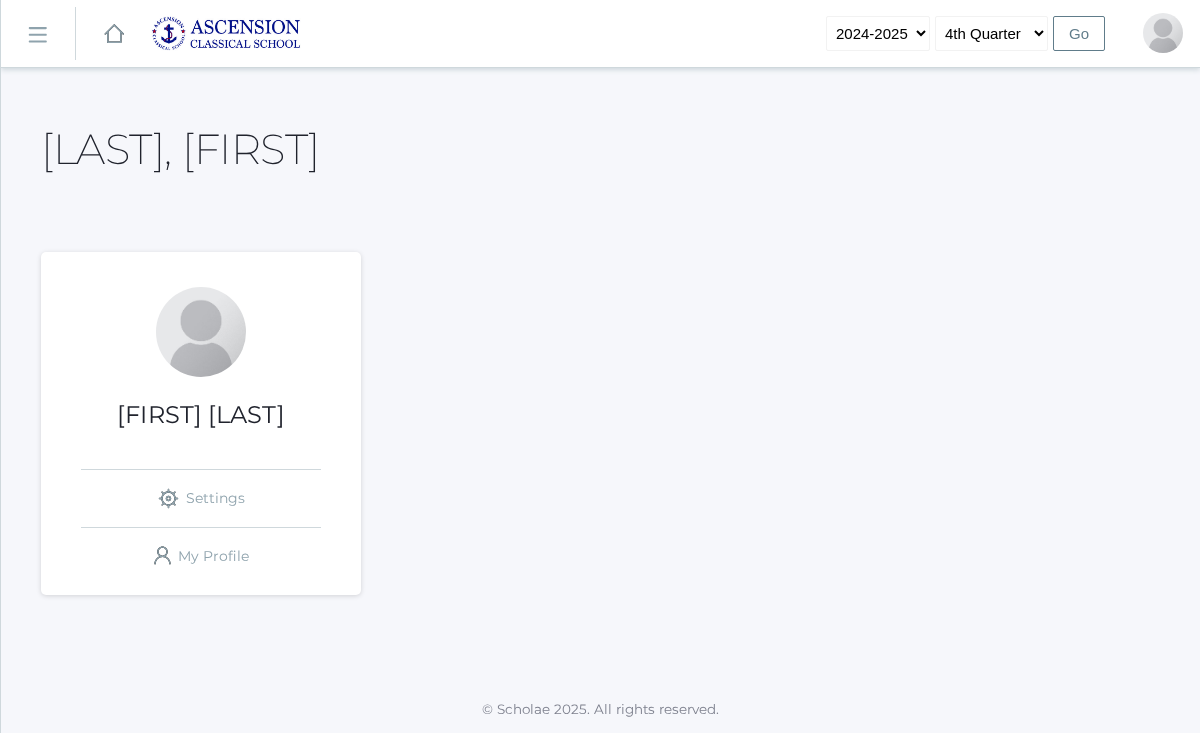 click 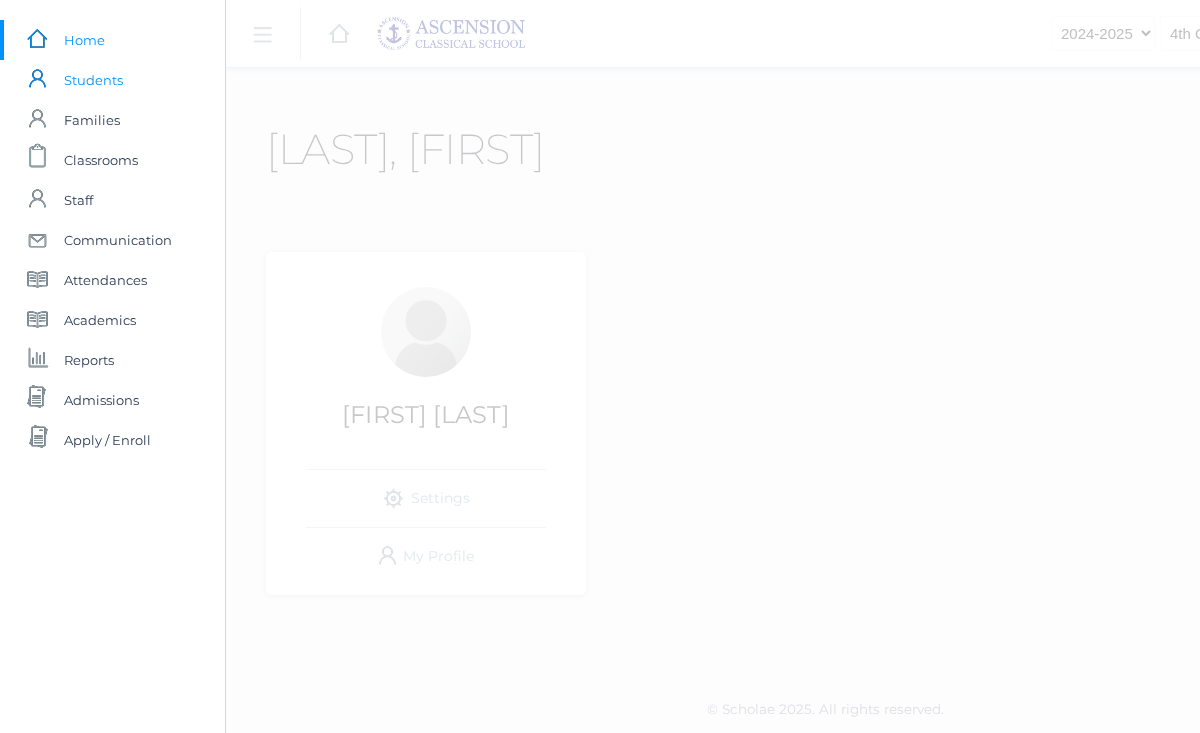 click on "Students" at bounding box center [93, 80] 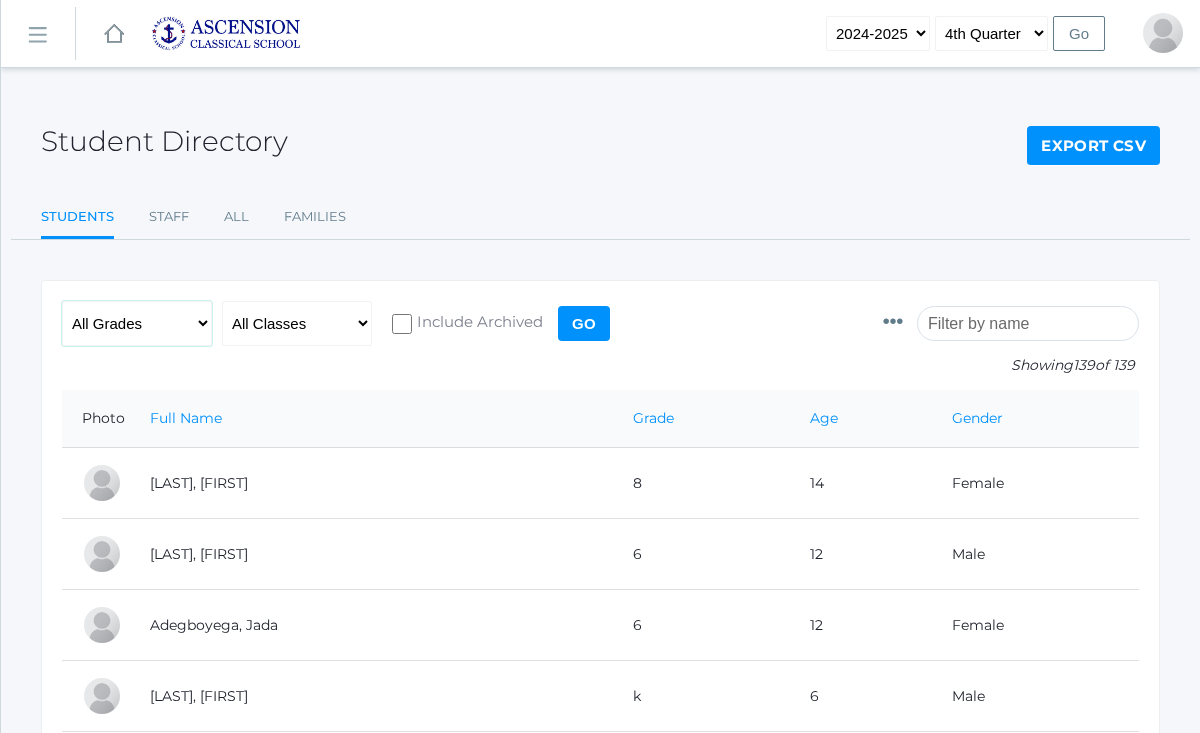 click on "All Grades
Grammar
- Kindergarten
- 1st Grade
- 2nd Grade
- 3rd Grade
- 4th Grade
- 5th Grade
Logic
- 6th Grade
- 7th Grade
- 8th Grade
Rhetoric
- 9th Grade
- 10th Grade
- 11th Grade" at bounding box center [137, 323] 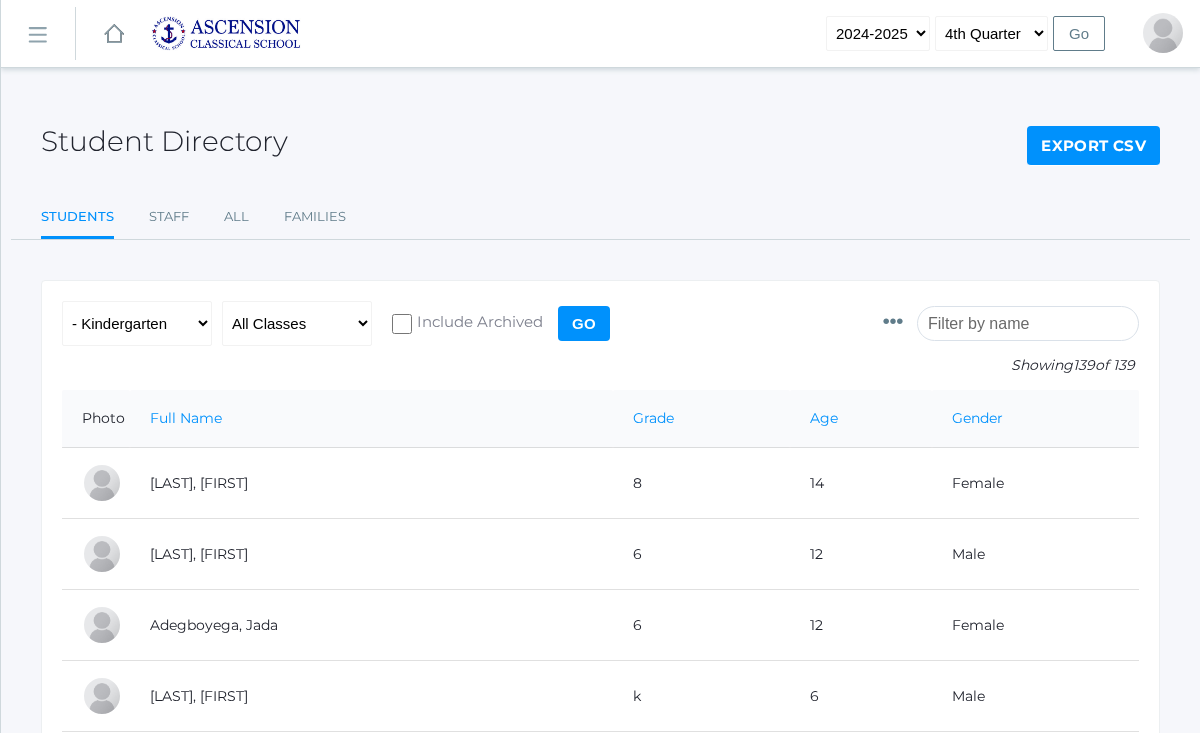 click on "Go" at bounding box center [584, 323] 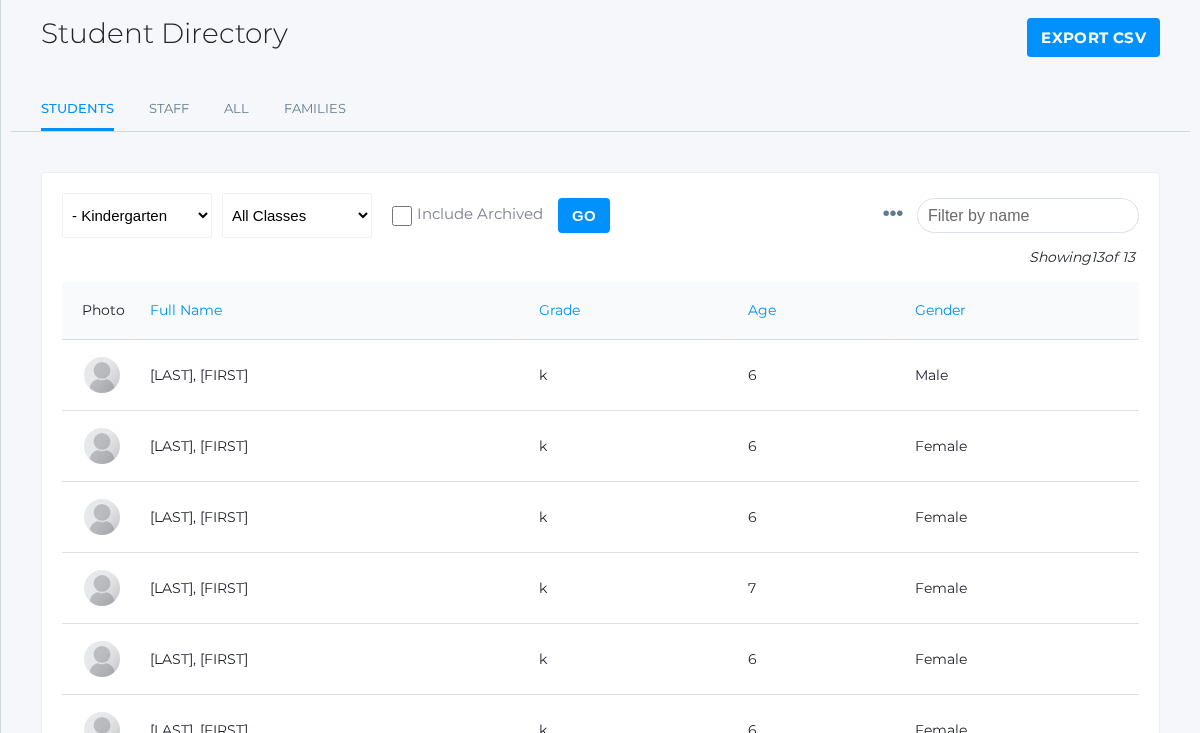 scroll, scrollTop: 0, scrollLeft: 0, axis: both 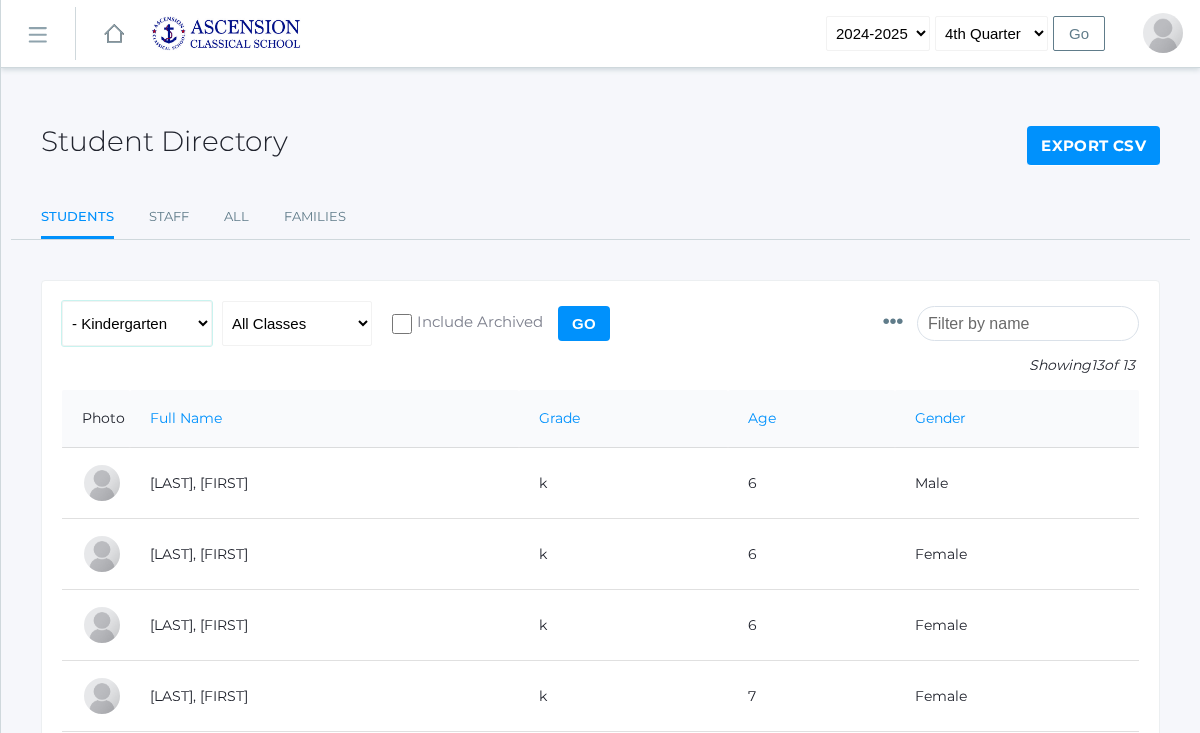 click on "All Grades
Grammar
- Kindergarten
- 1st Grade
- 2nd Grade
- 3rd Grade
- 4th Grade
- 5th Grade
Logic
- 6th Grade
- 7th Grade
- 8th Grade
Rhetoric
- 9th Grade
- 10th Grade
- 11th Grade" at bounding box center [137, 323] 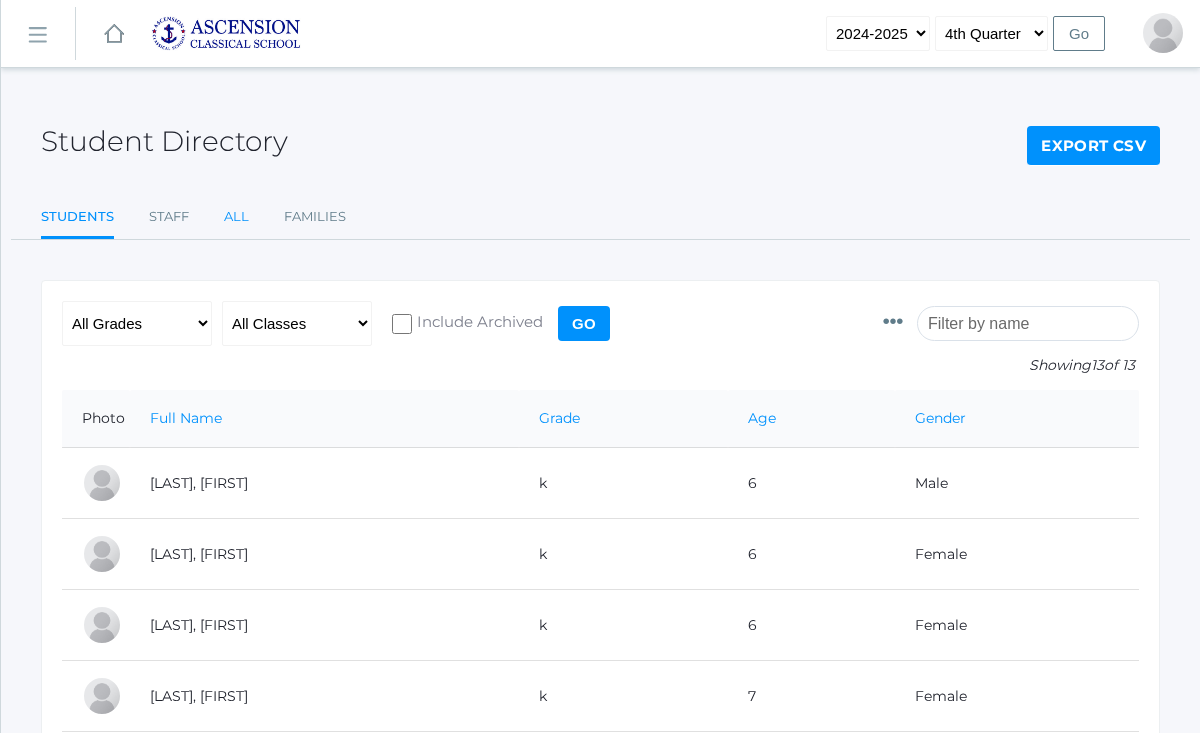 click on "All" at bounding box center (236, 217) 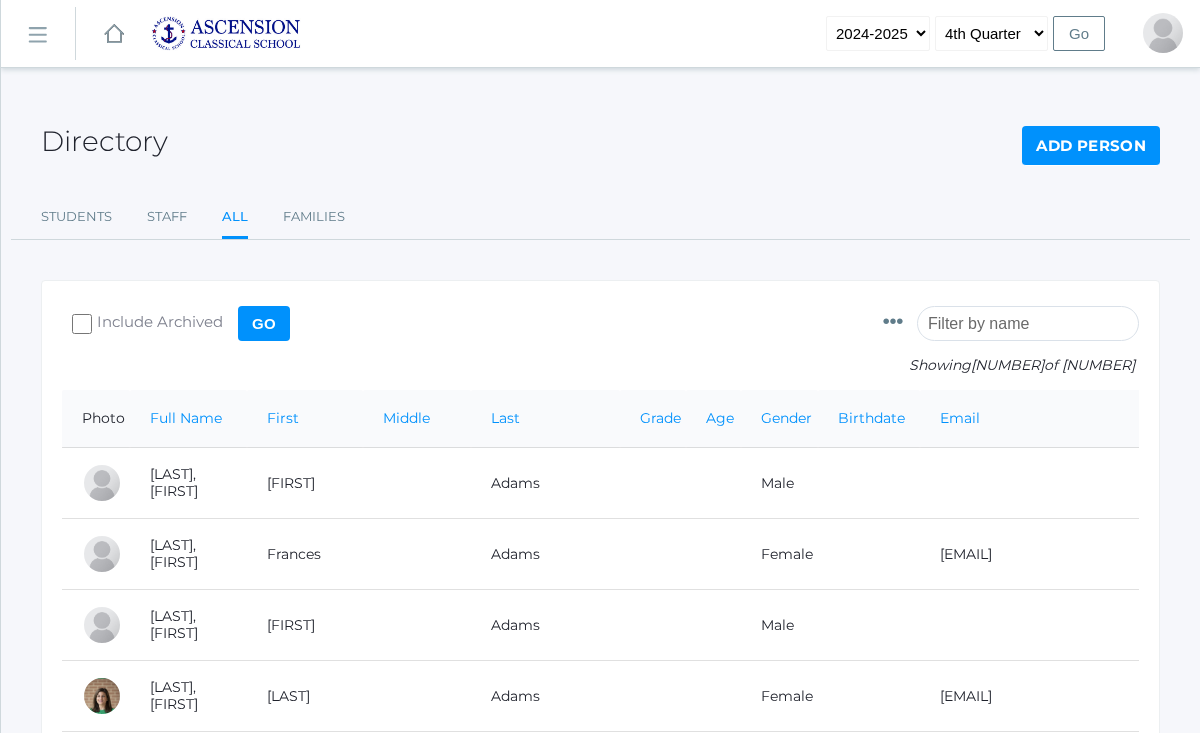click at bounding box center [1028, 323] 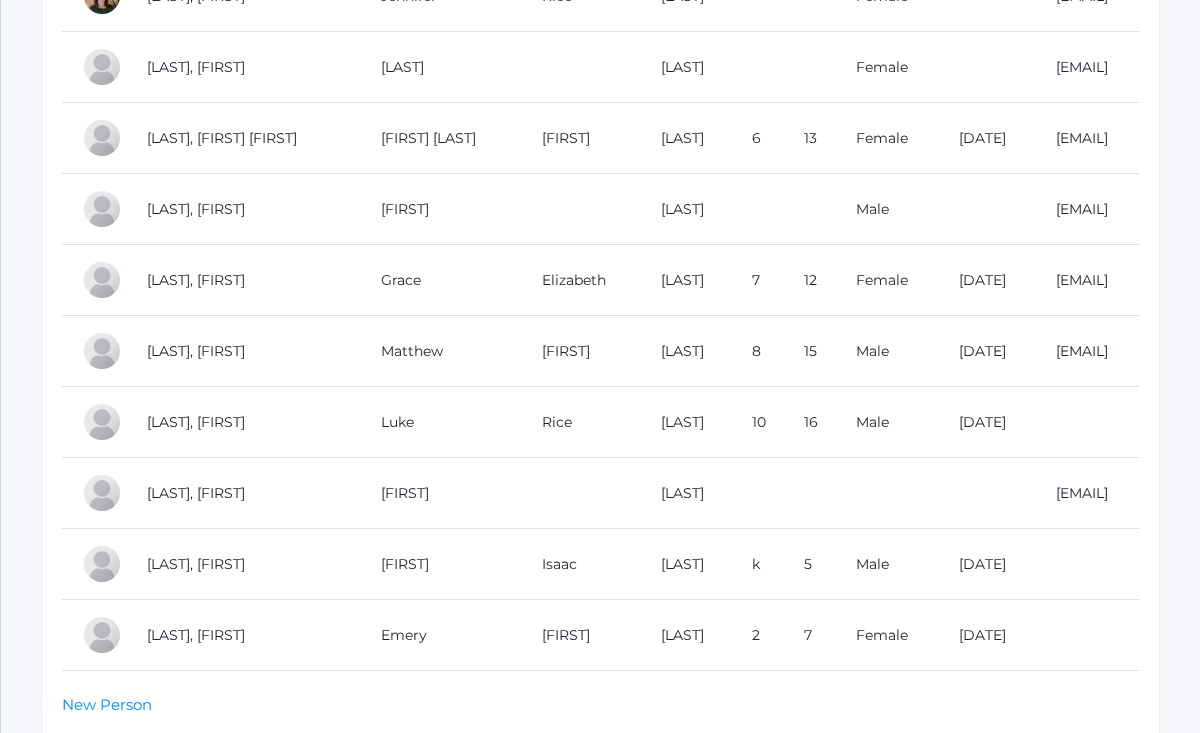 scroll, scrollTop: 647, scrollLeft: 0, axis: vertical 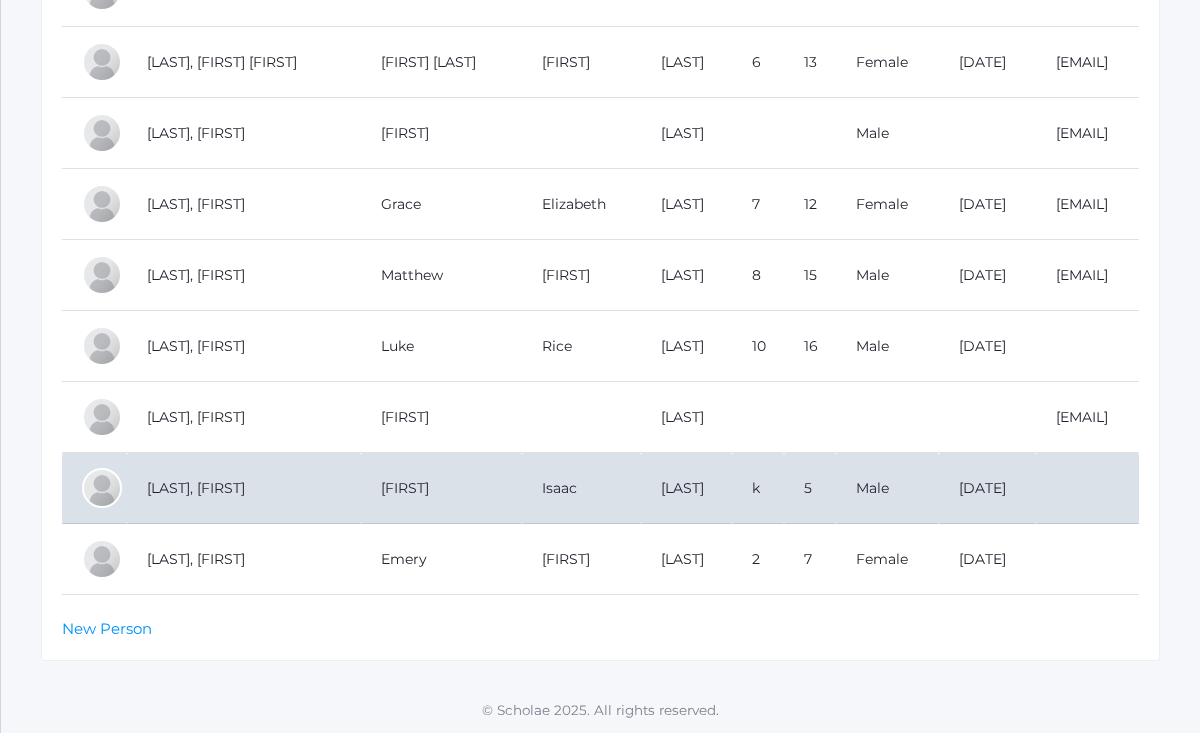 type on "[FIRST]" 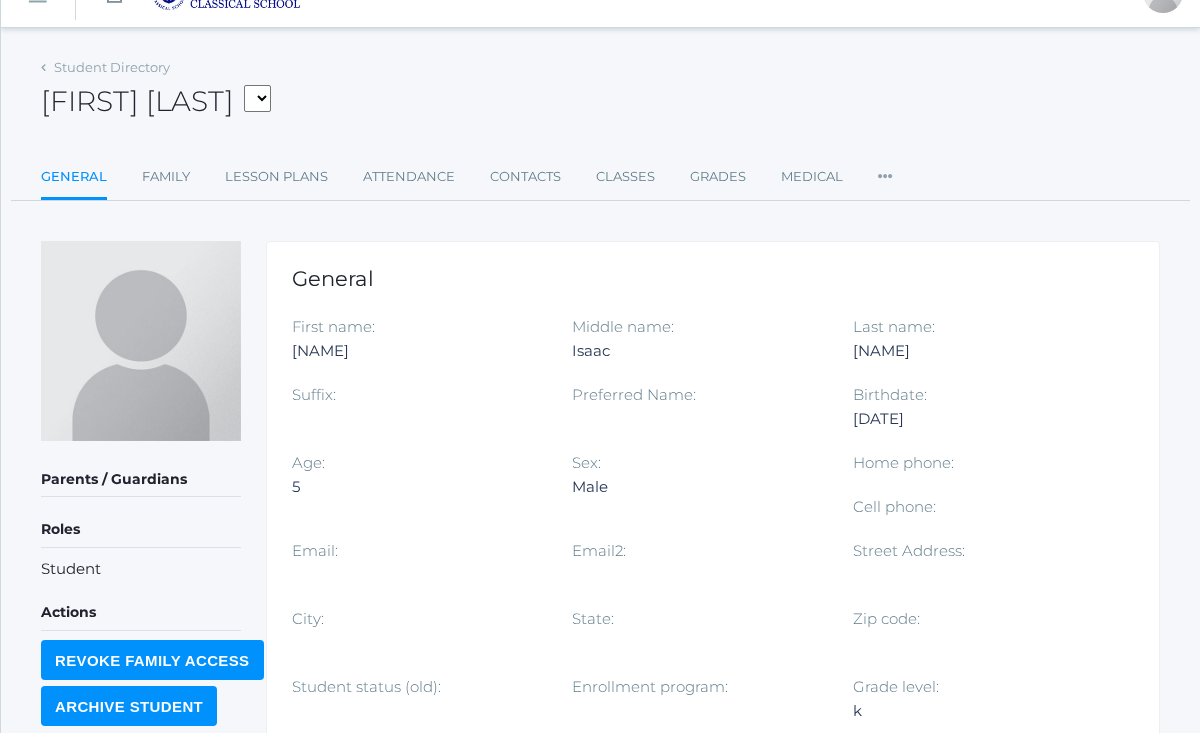 scroll, scrollTop: 38, scrollLeft: 0, axis: vertical 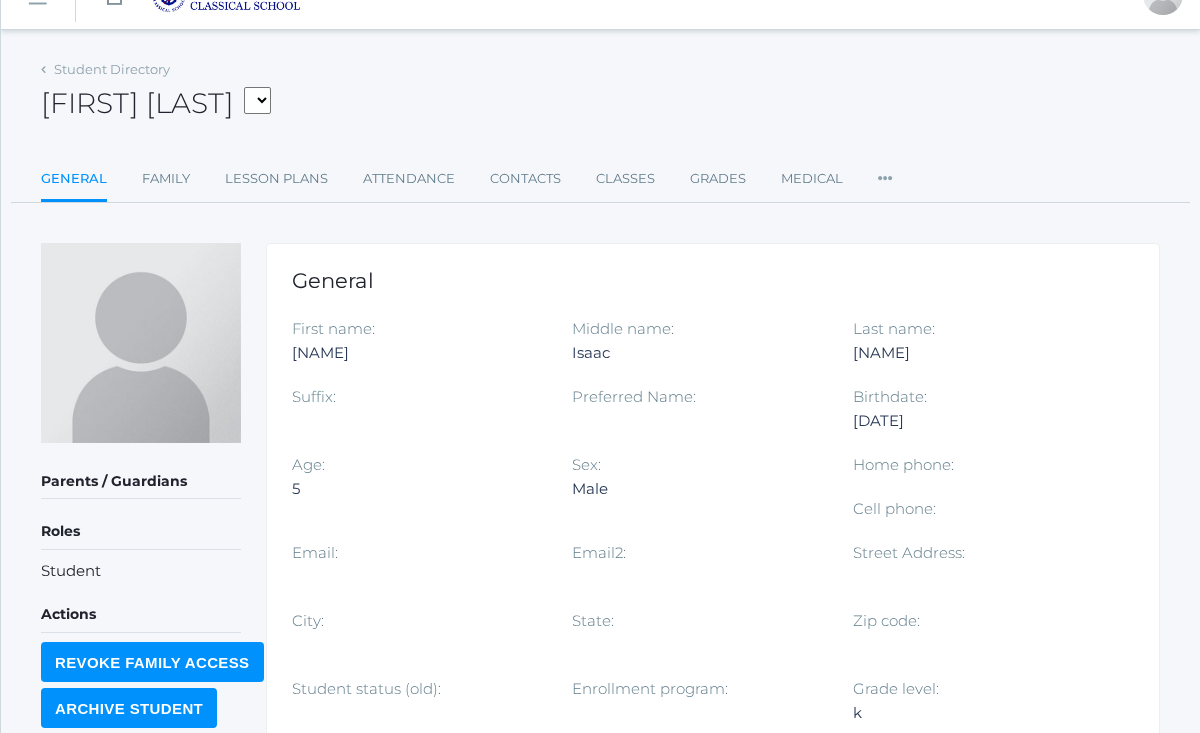 click on "Parents / Guardians" at bounding box center (141, 482) 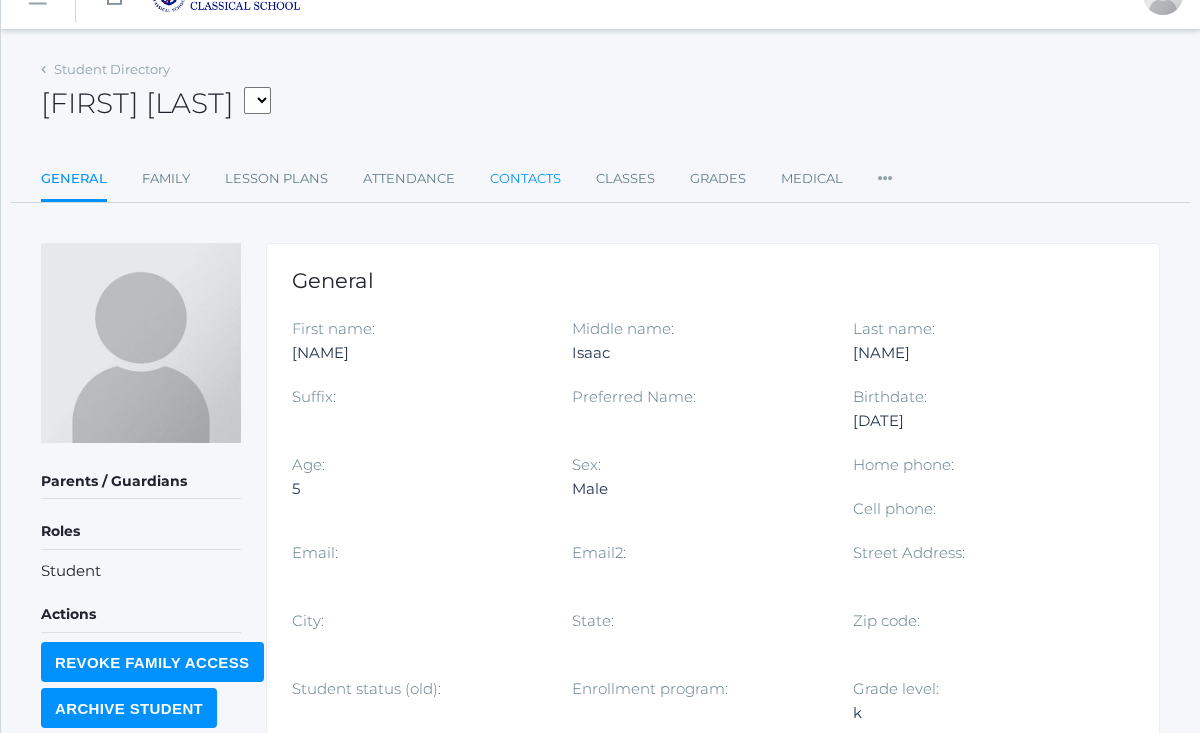 click on "Contacts" at bounding box center [525, 179] 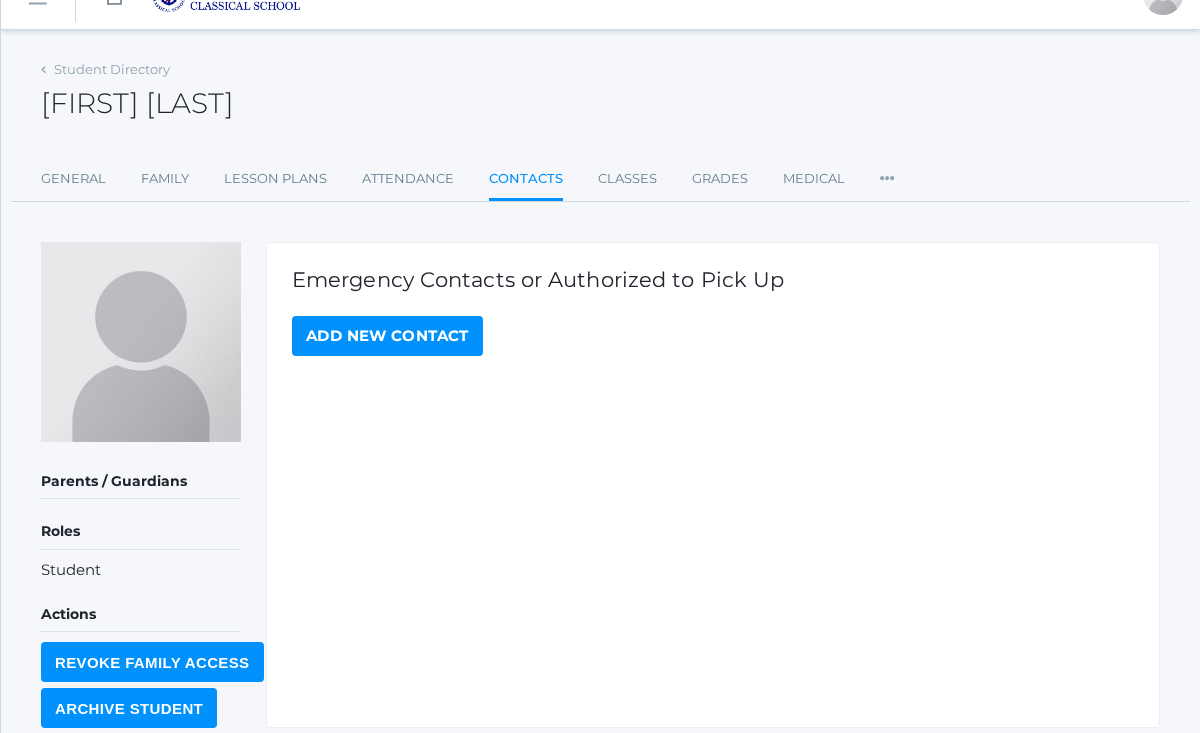scroll, scrollTop: 0, scrollLeft: 0, axis: both 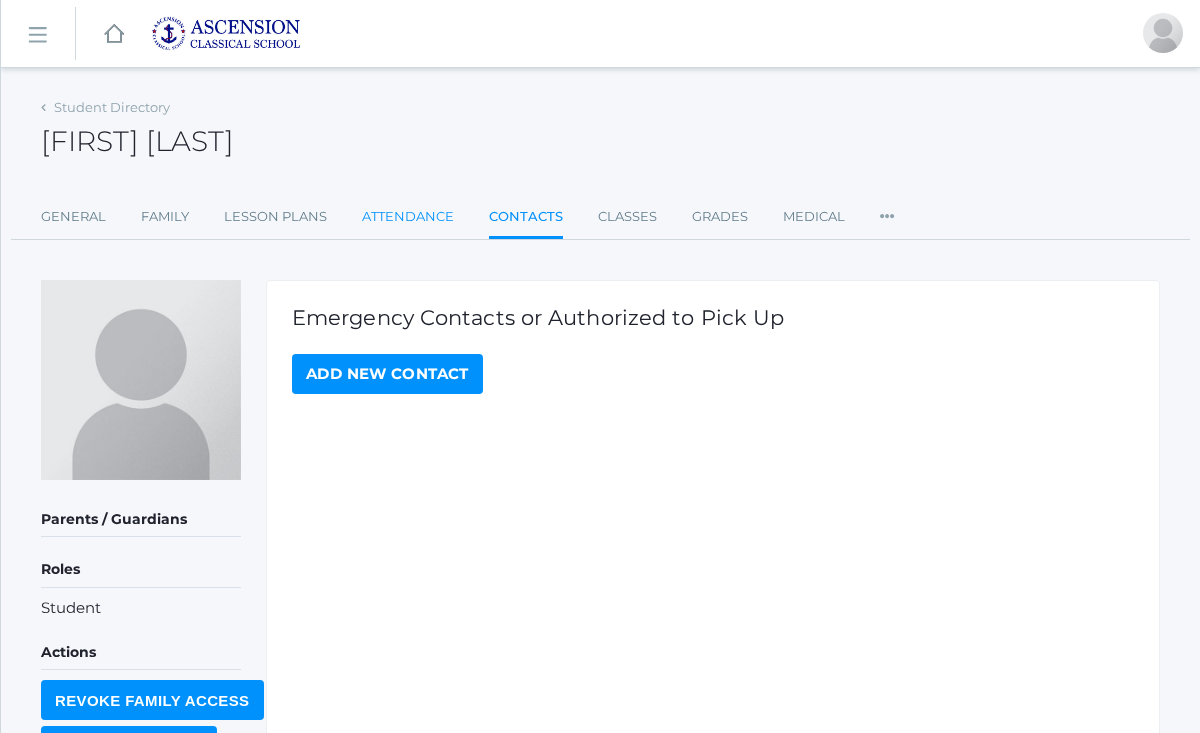 click on "Attendance" at bounding box center (408, 217) 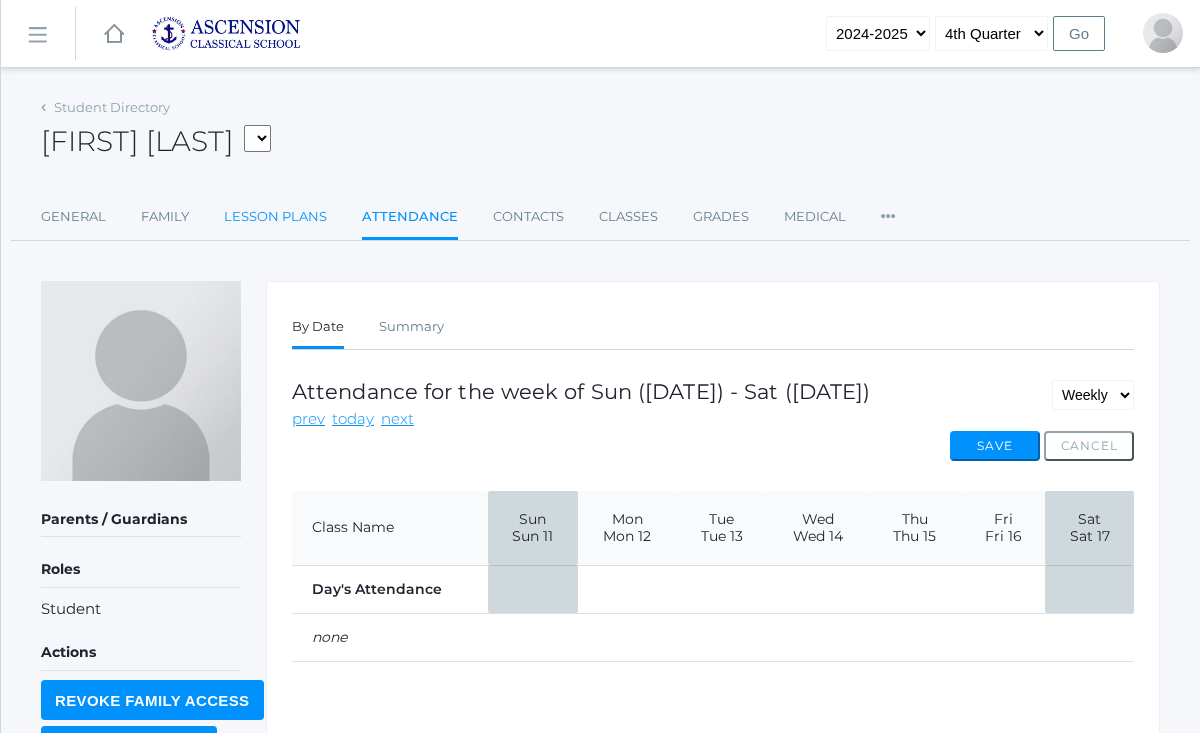 click on "Lesson Plans" at bounding box center (275, 217) 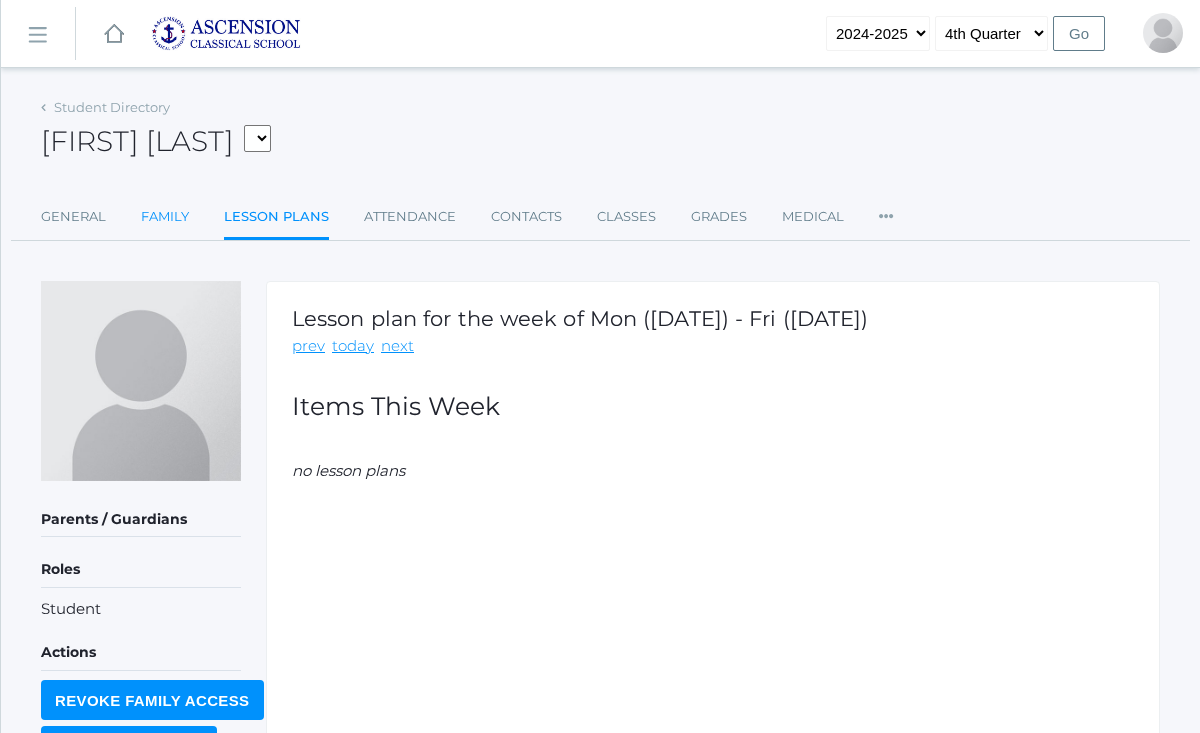 click on "Family" at bounding box center (165, 217) 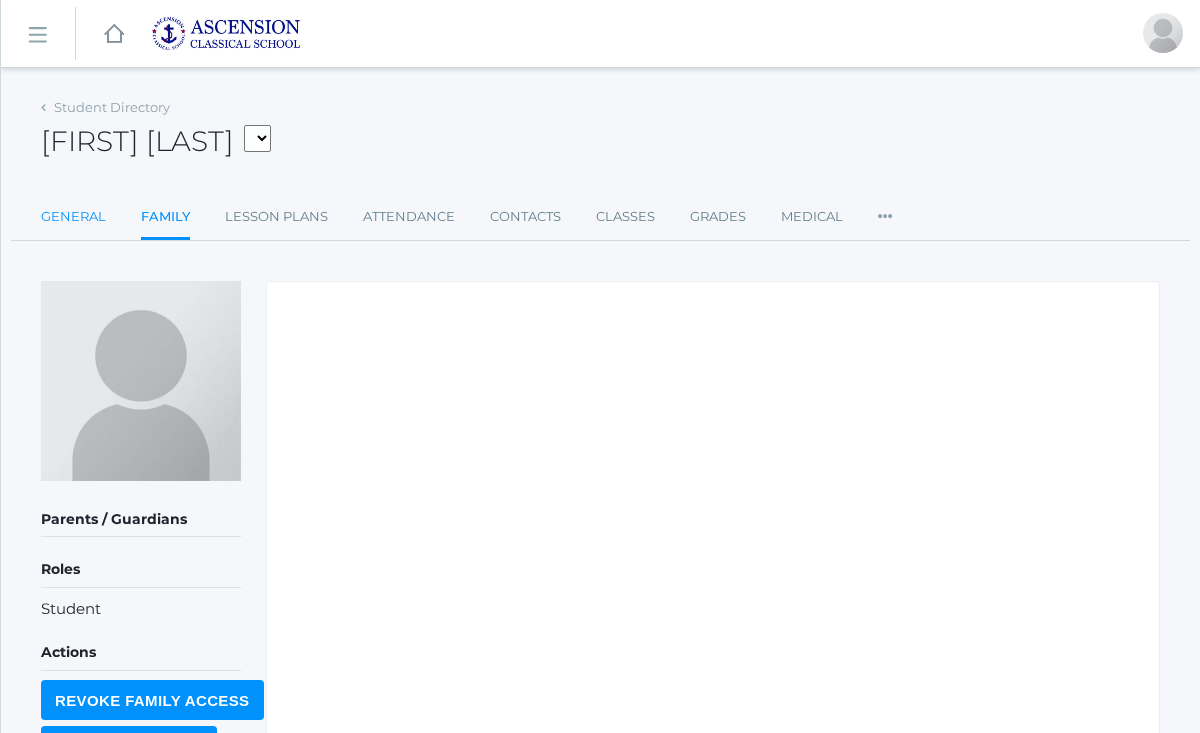 click on "General" at bounding box center [73, 217] 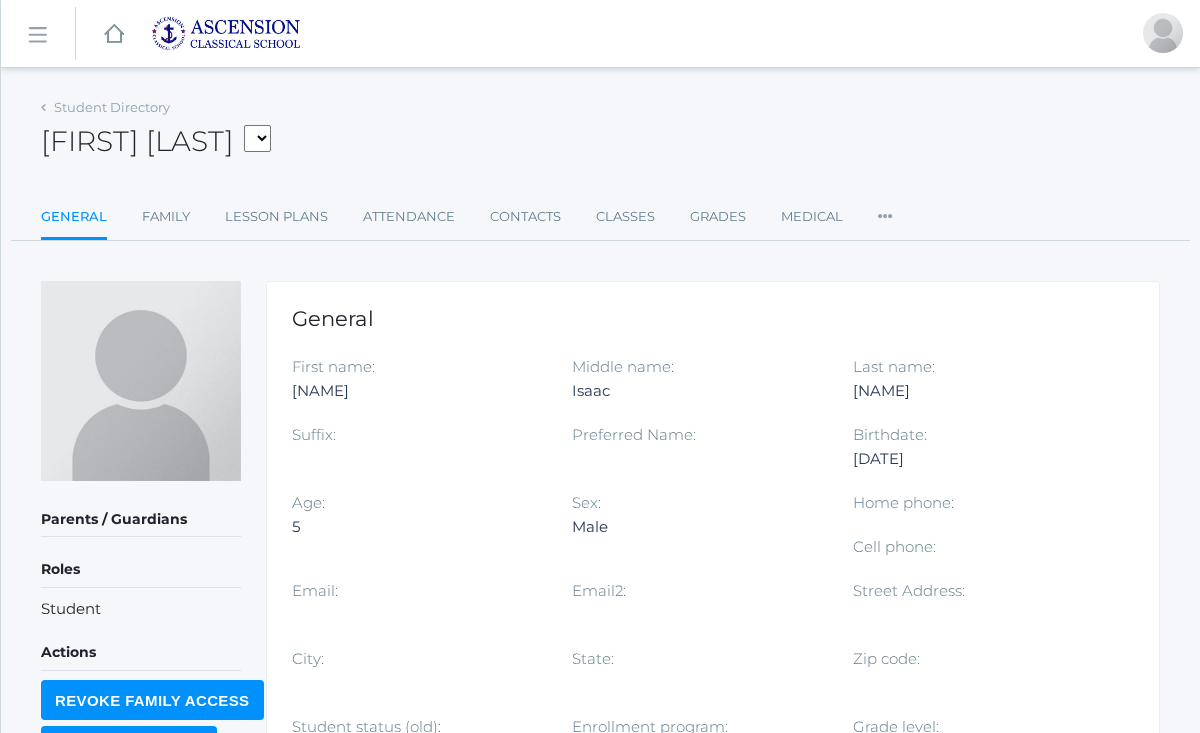 click on "Amos, Henry
Bailey, Scarlett
Chumley, Noel
Davis, Evelyn
Gilliam, Haley
Griffith, Shiloh
Hislope, Ethan
Magill, Titus
Murphy, Gwynnie
Reeves, Sadie
Robertson, Sage
Williams, John Lee
Yang, Ella" at bounding box center (257, 138) 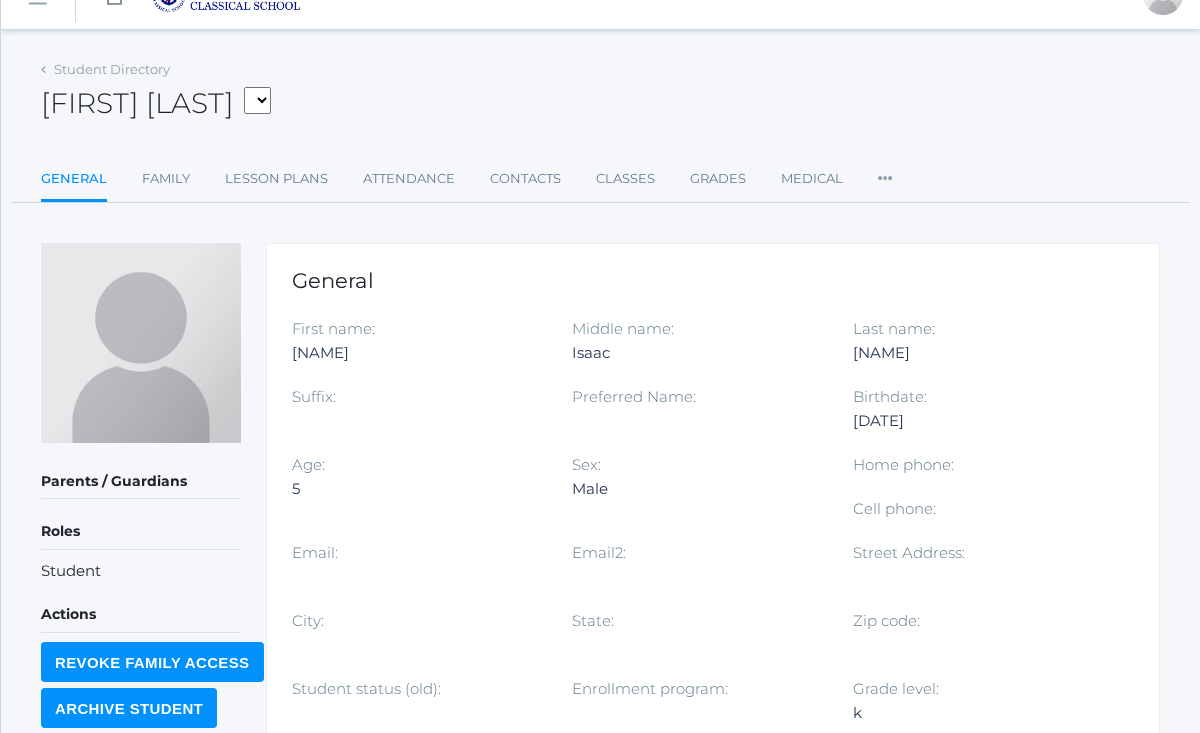 scroll, scrollTop: 0, scrollLeft: 0, axis: both 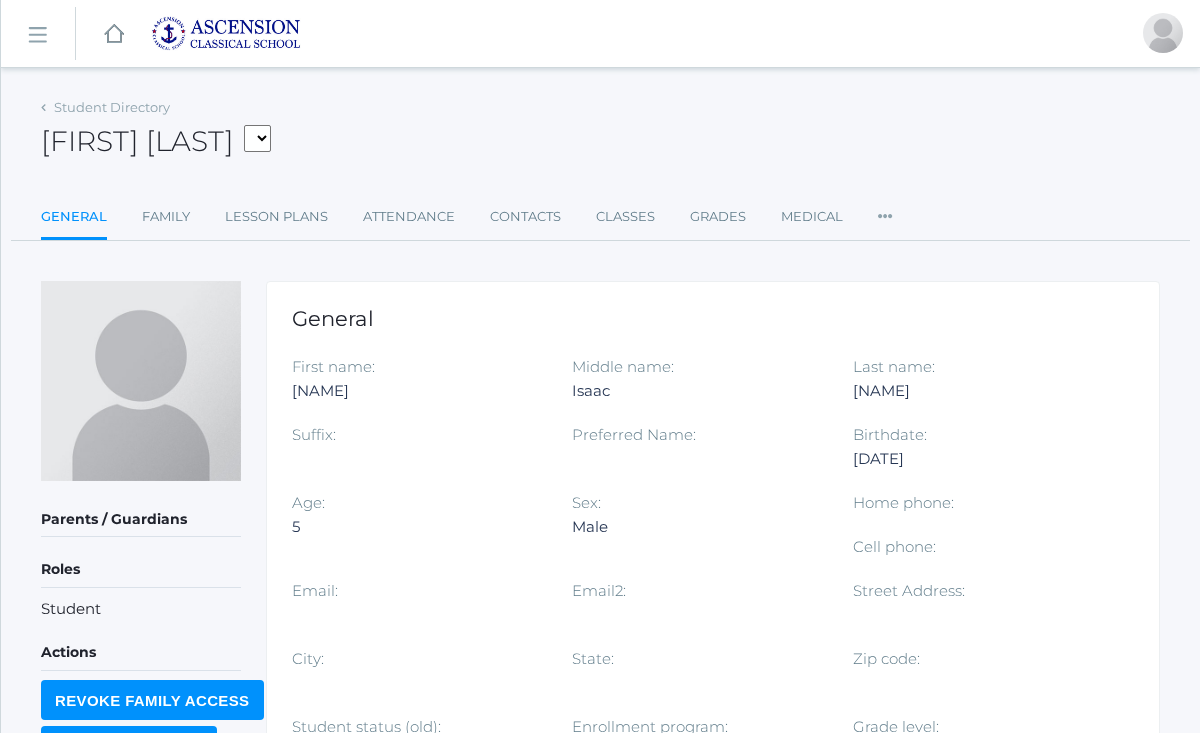click 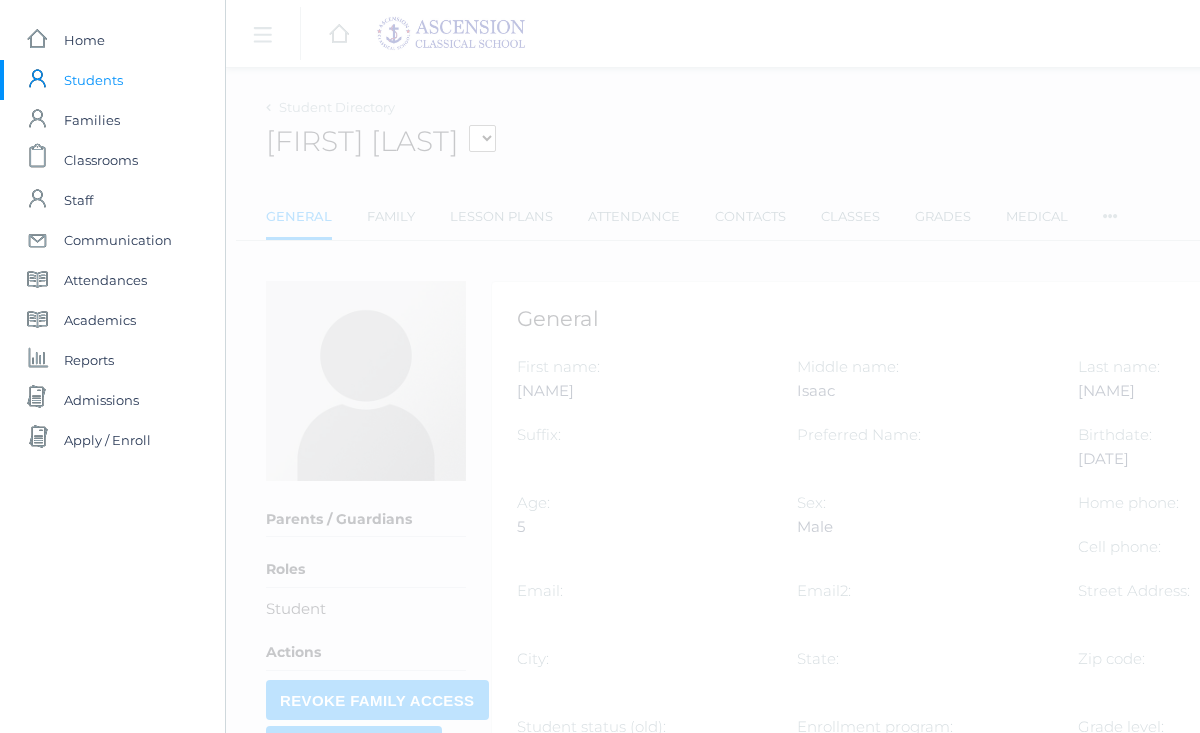 click on "Students" at bounding box center (93, 80) 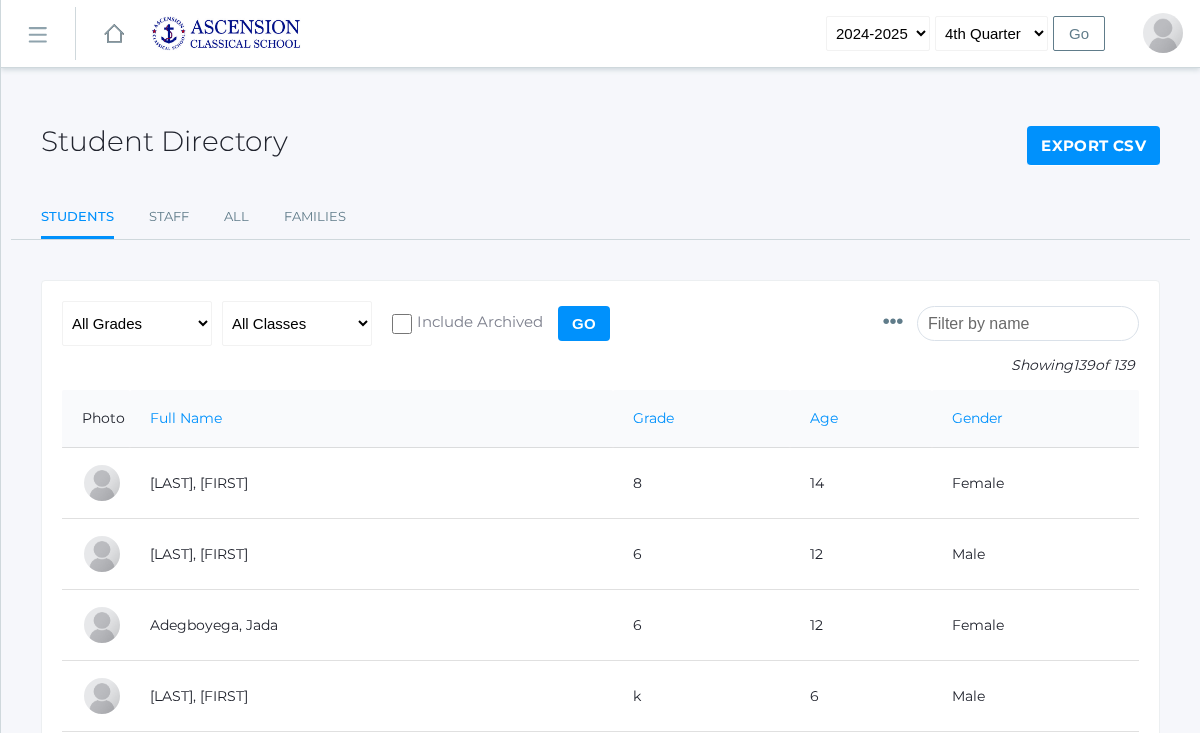 click at bounding box center [1028, 323] 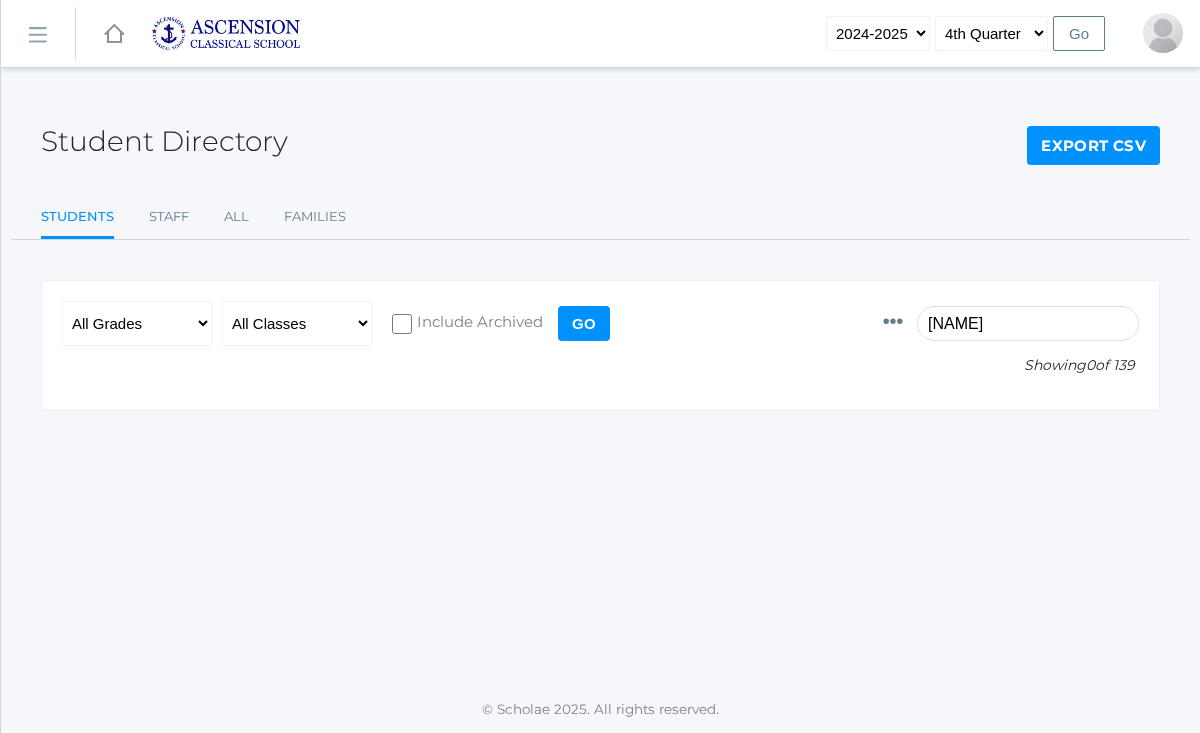 type on "ballew" 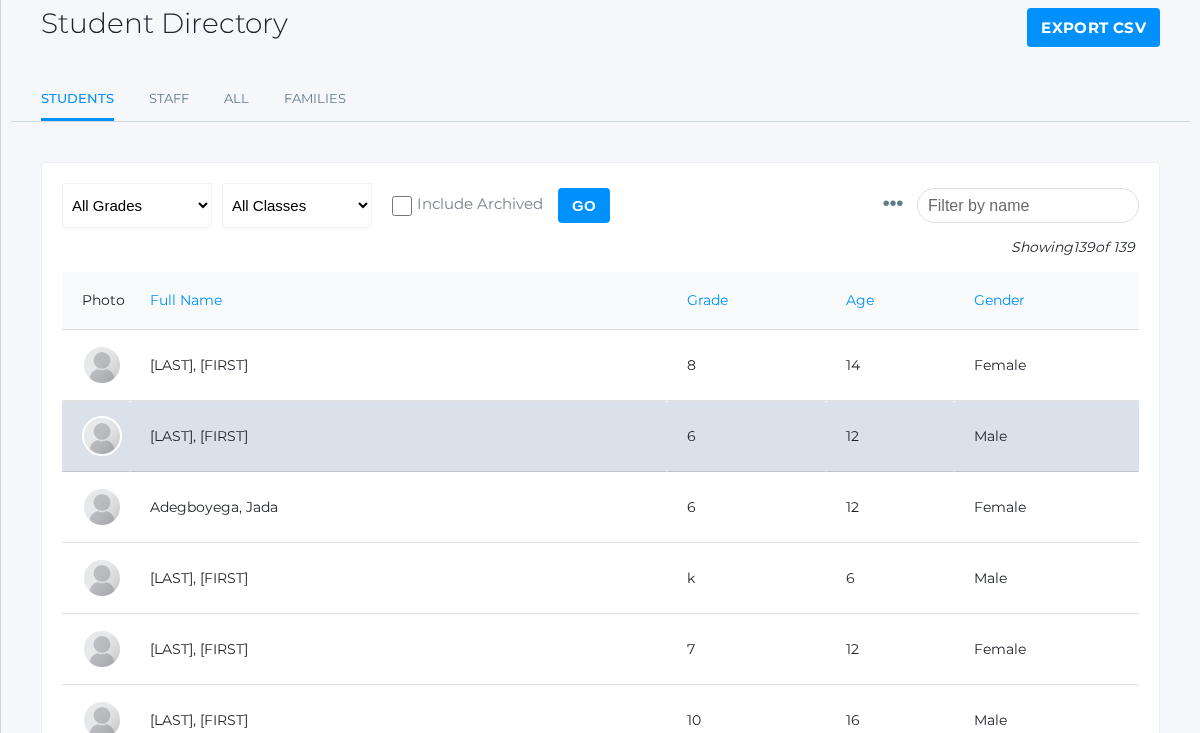 scroll, scrollTop: 0, scrollLeft: 0, axis: both 